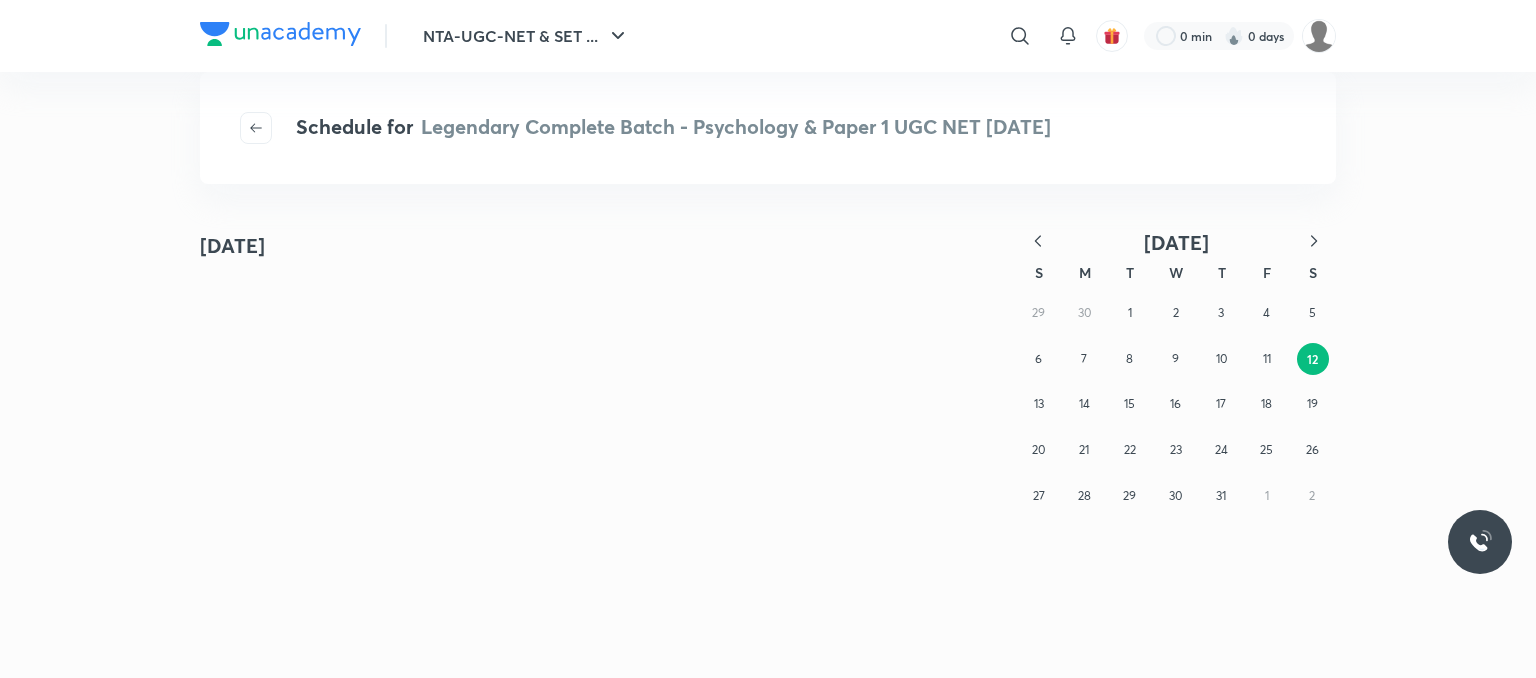 scroll, scrollTop: 0, scrollLeft: 0, axis: both 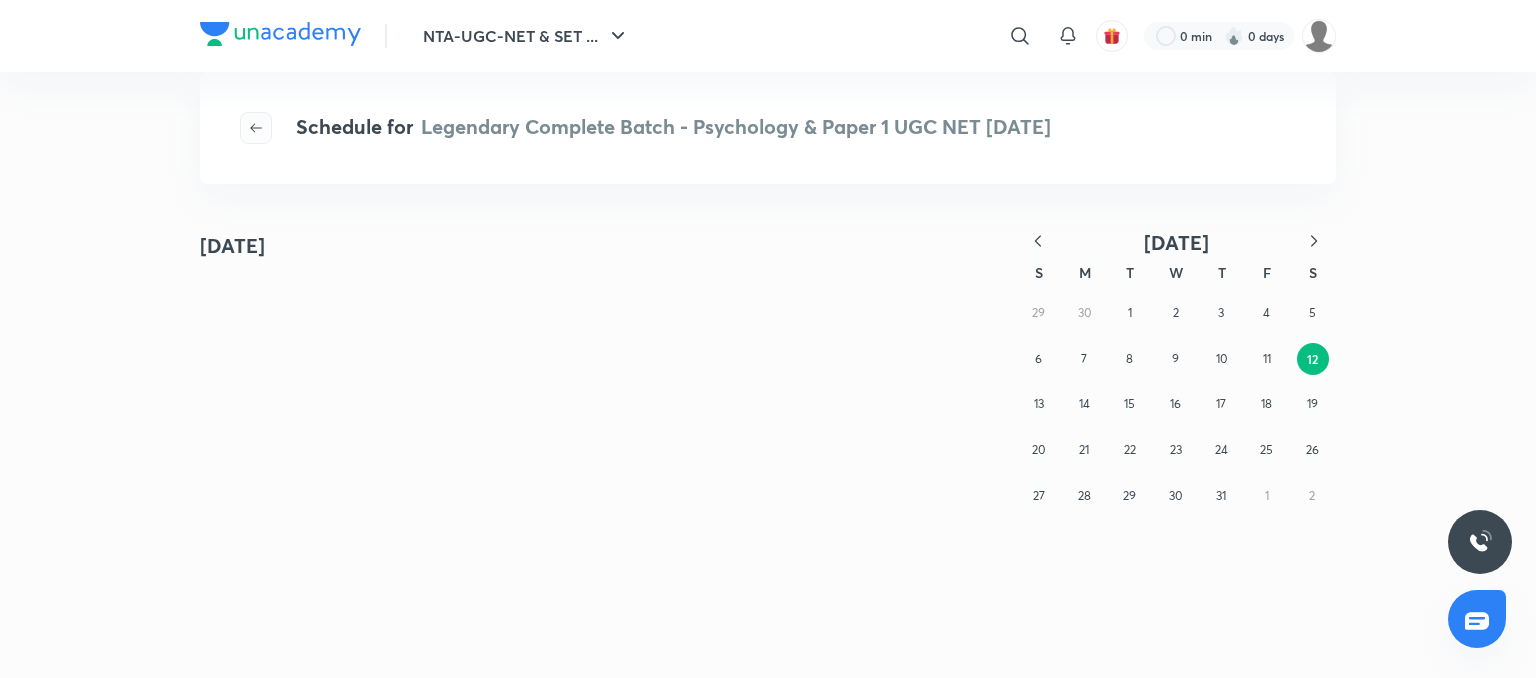 click 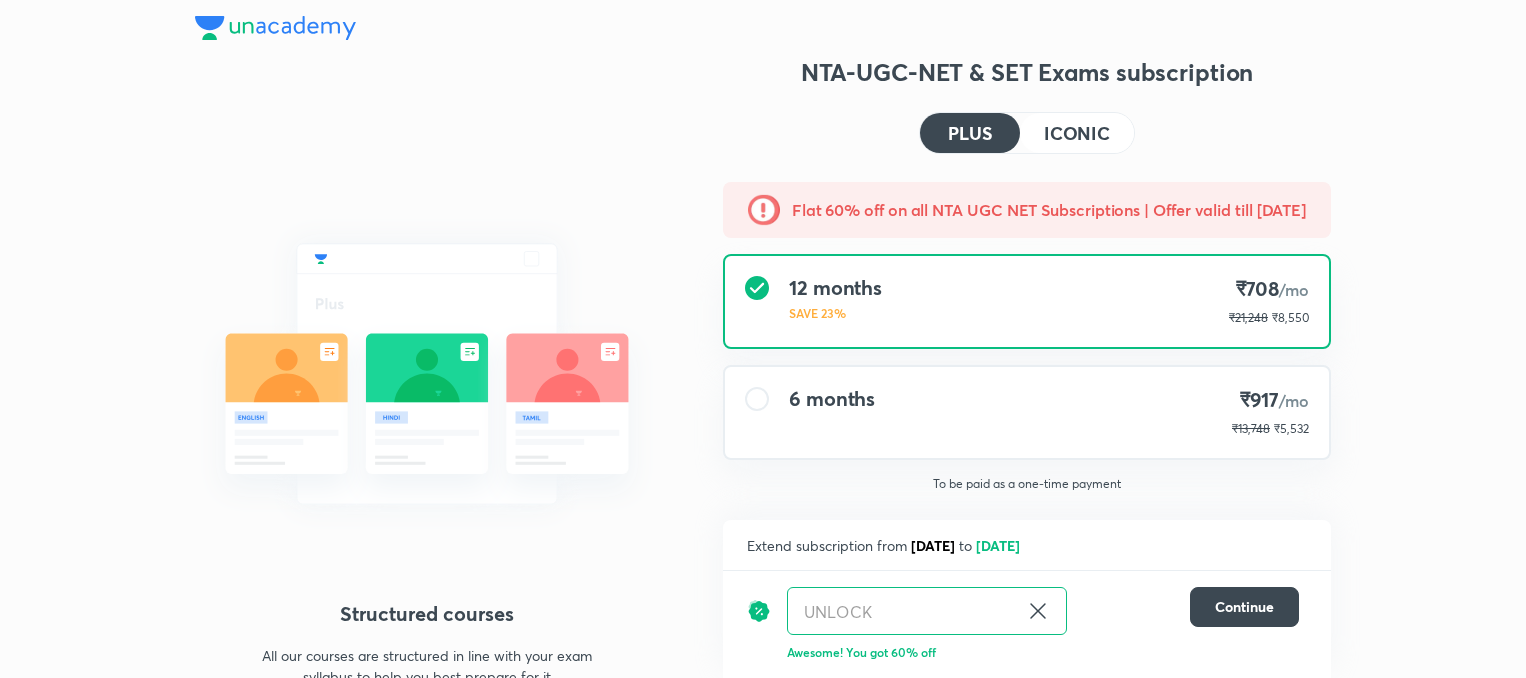 scroll, scrollTop: 0, scrollLeft: 0, axis: both 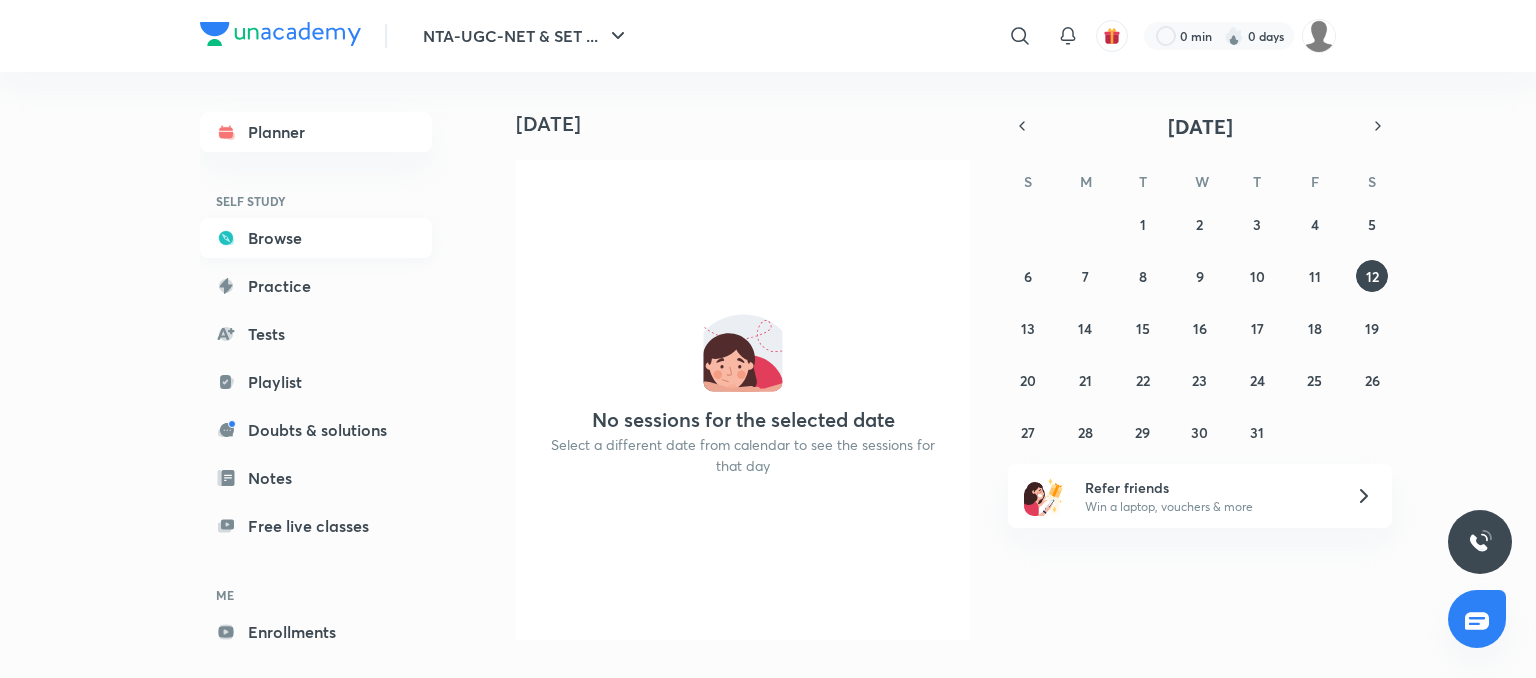 click on "Browse" at bounding box center (316, 238) 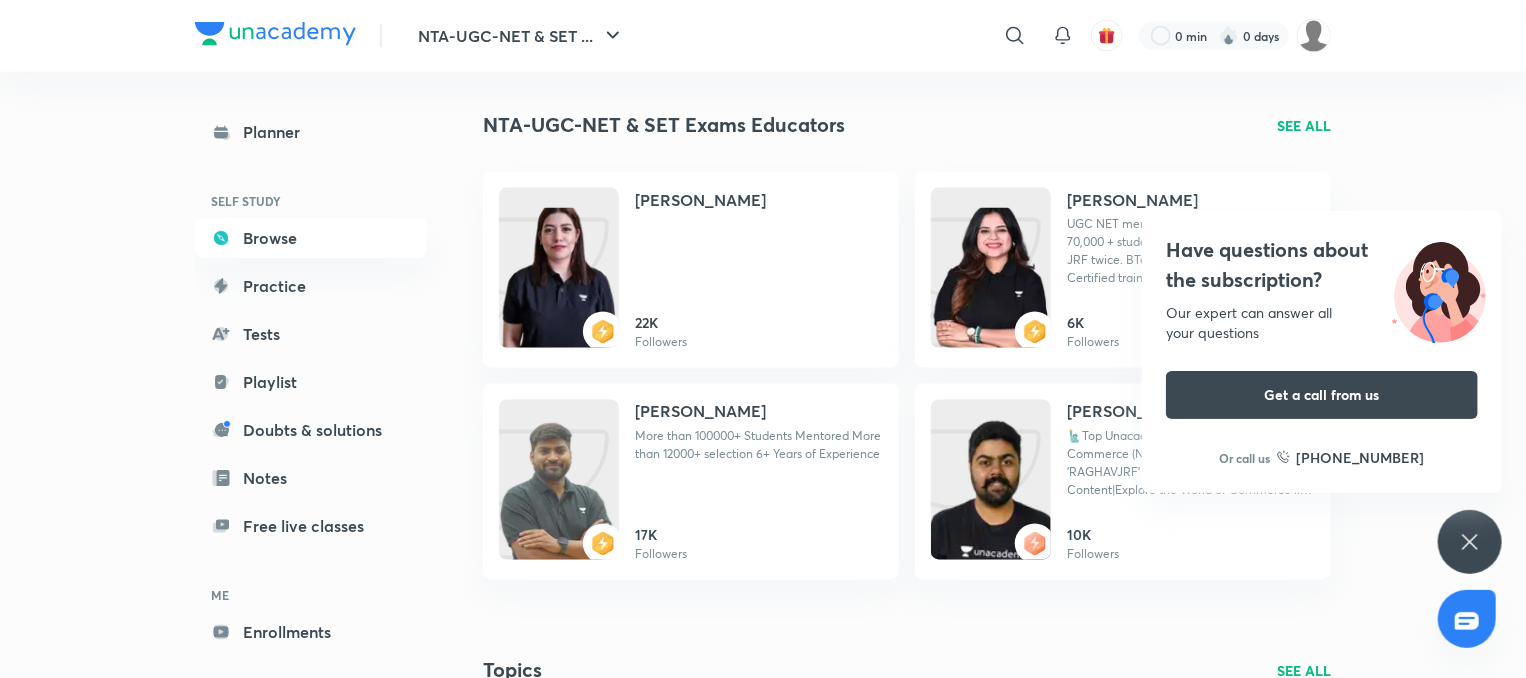 scroll, scrollTop: 1731, scrollLeft: 0, axis: vertical 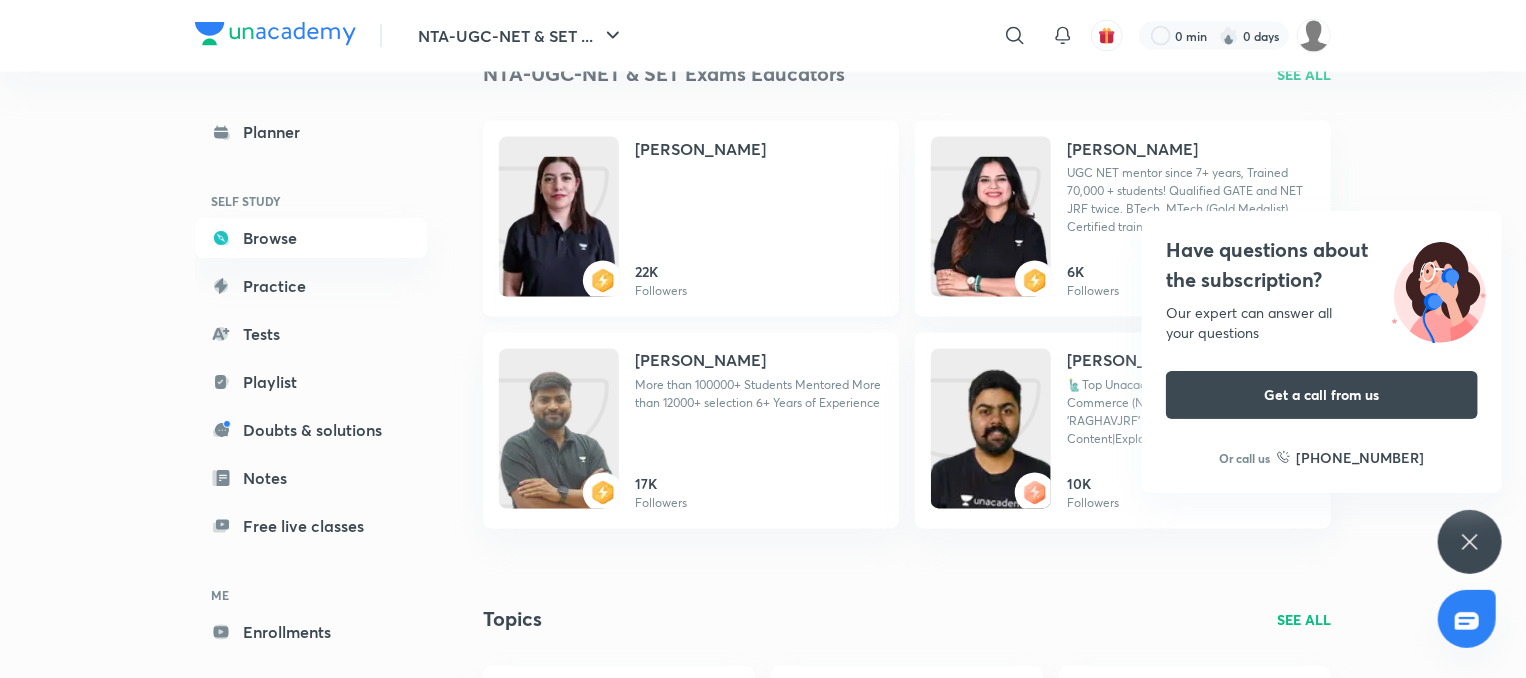 click on "Hafsa Malik 22K Followers" at bounding box center (759, 219) 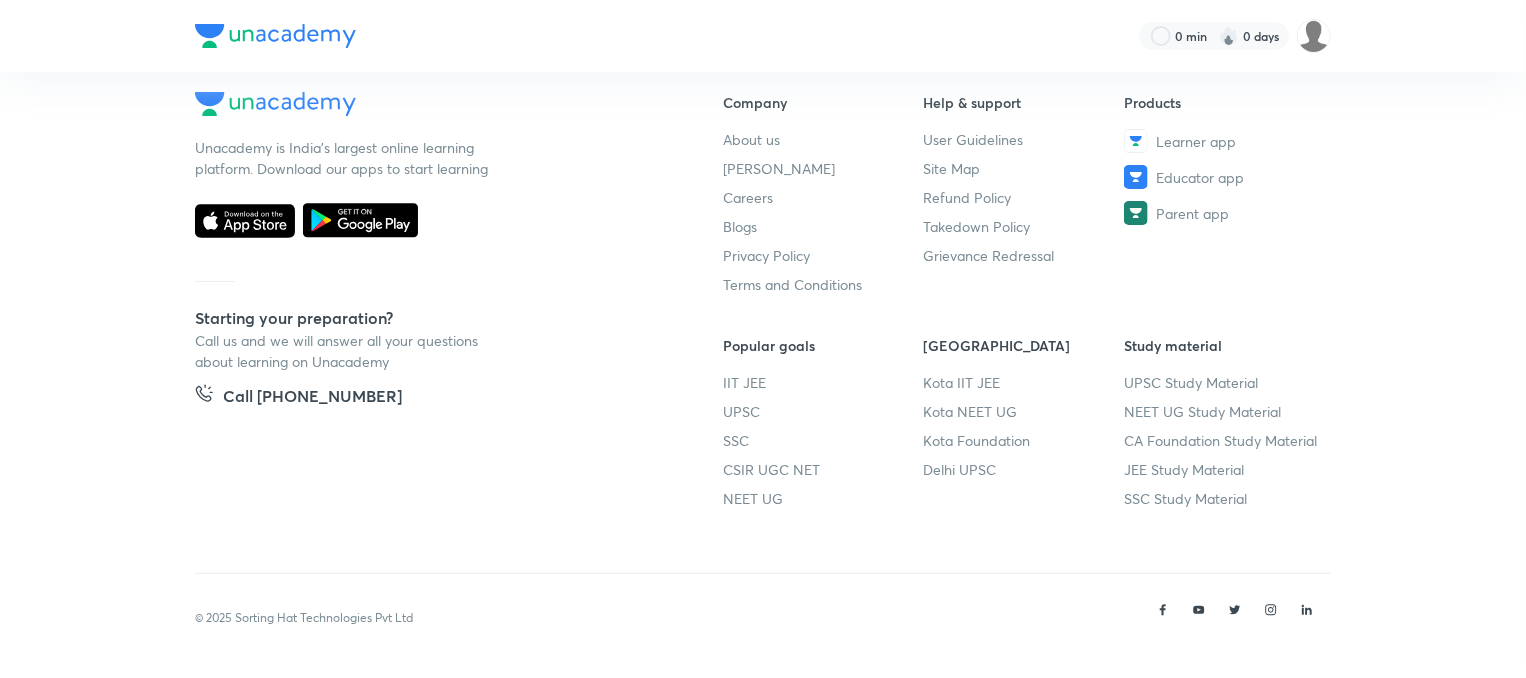scroll, scrollTop: 0, scrollLeft: 0, axis: both 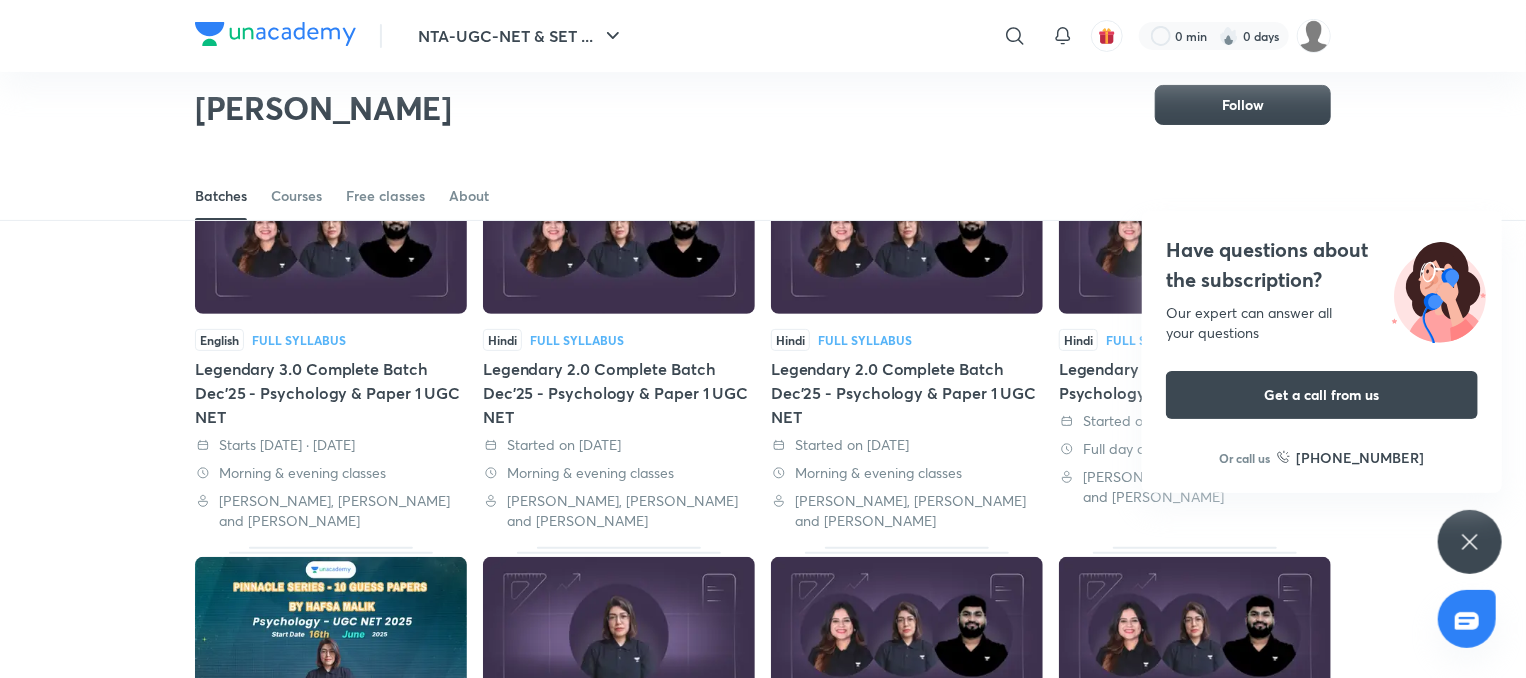 click at bounding box center [331, 236] 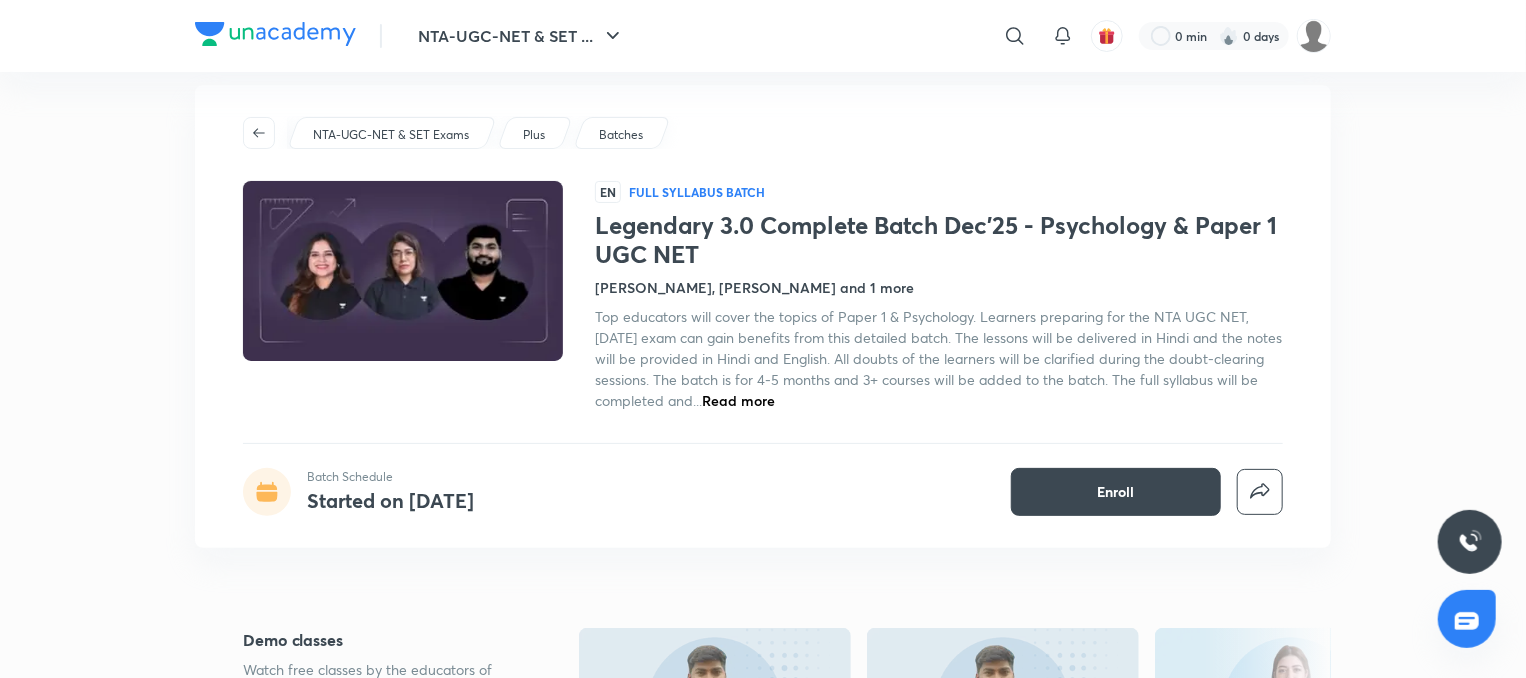 scroll, scrollTop: 52, scrollLeft: 0, axis: vertical 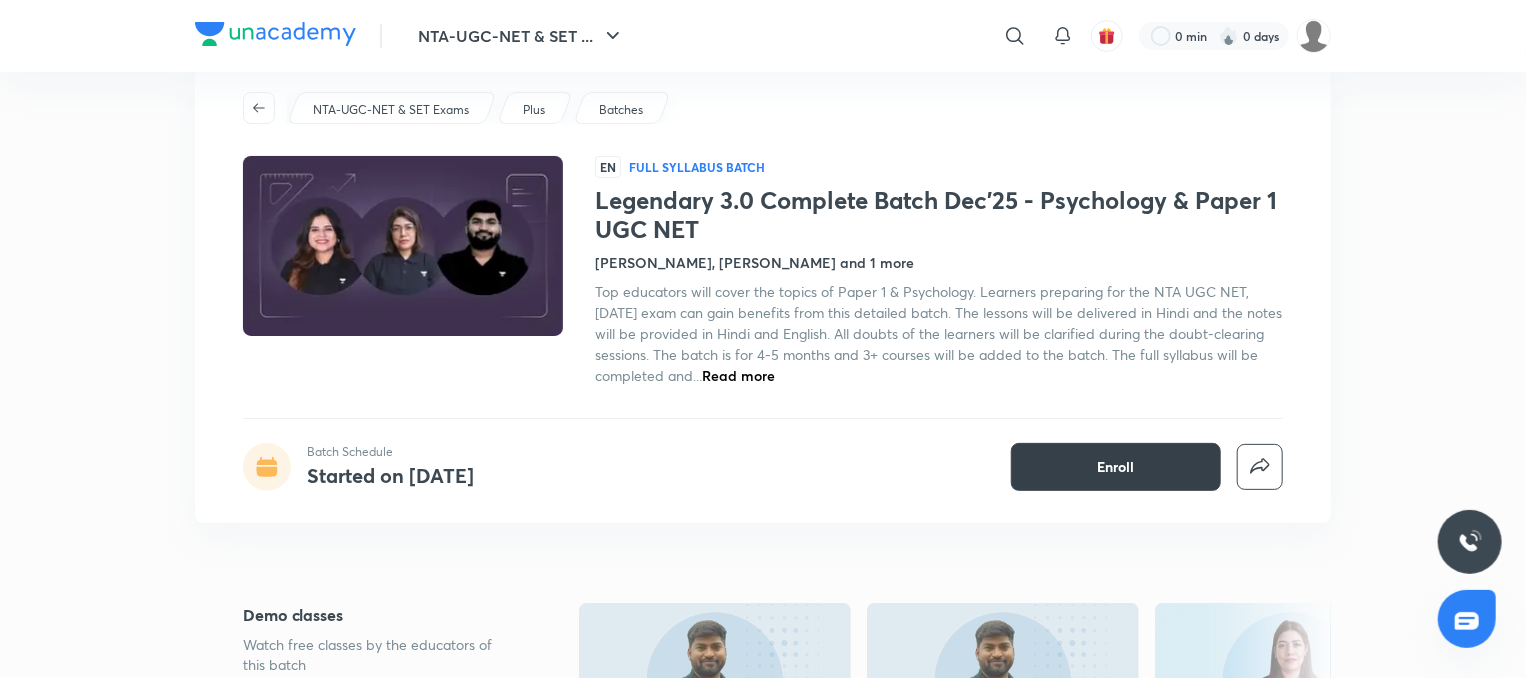 click on "Enroll" at bounding box center (1116, 467) 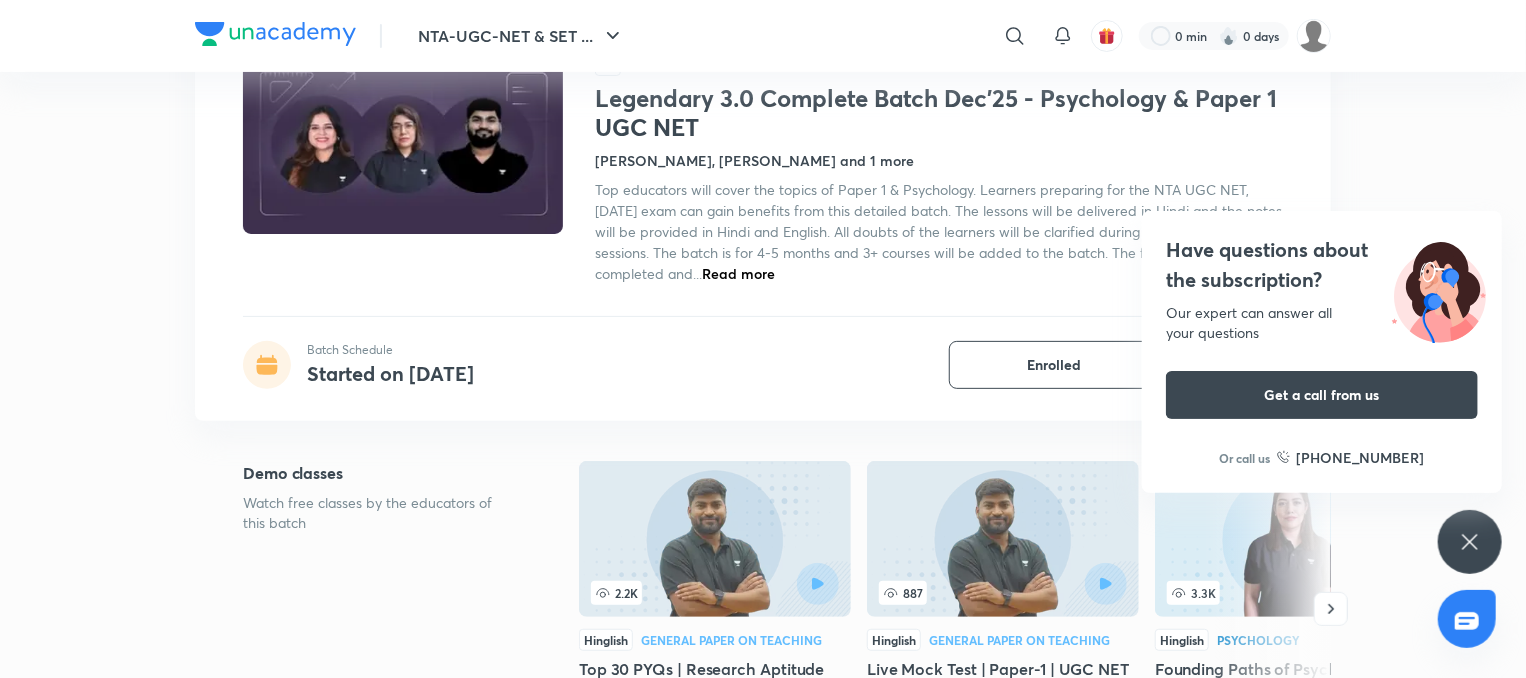 scroll, scrollTop: 152, scrollLeft: 0, axis: vertical 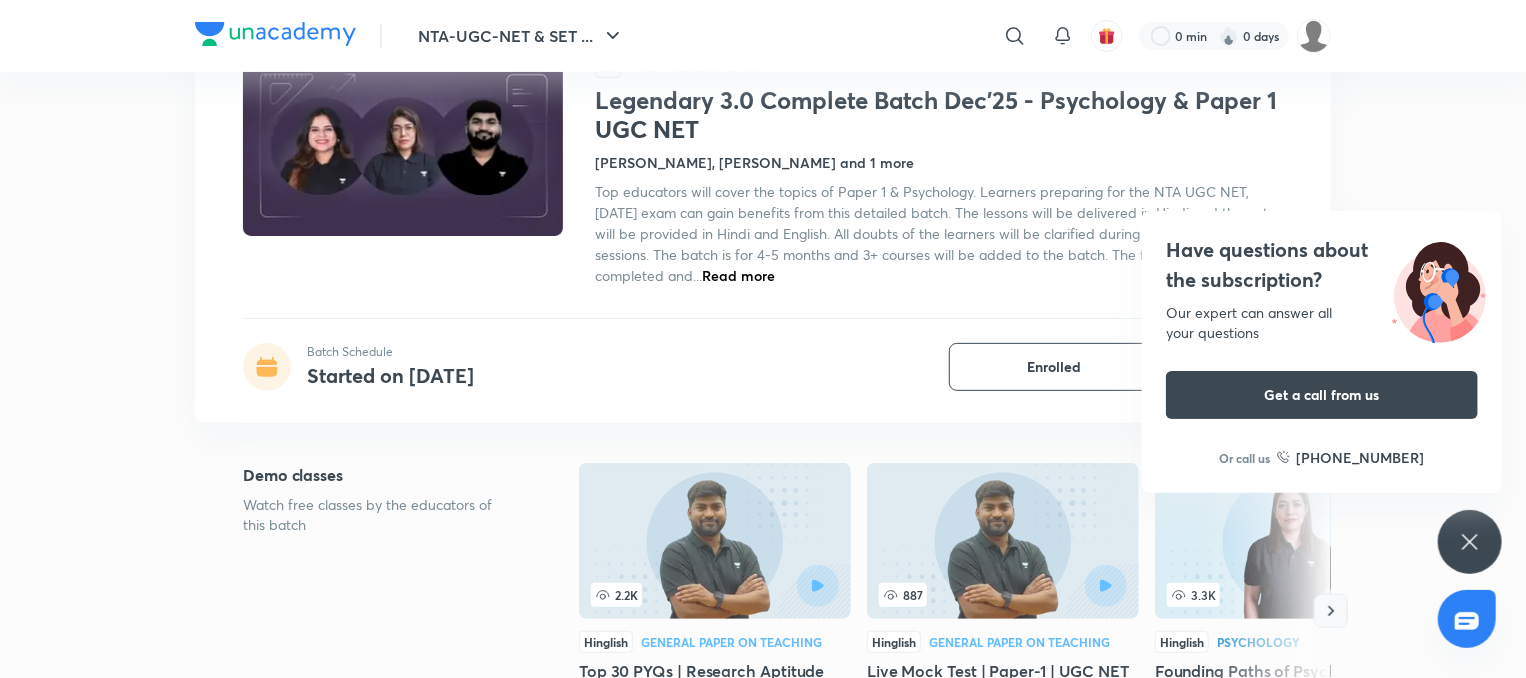 click 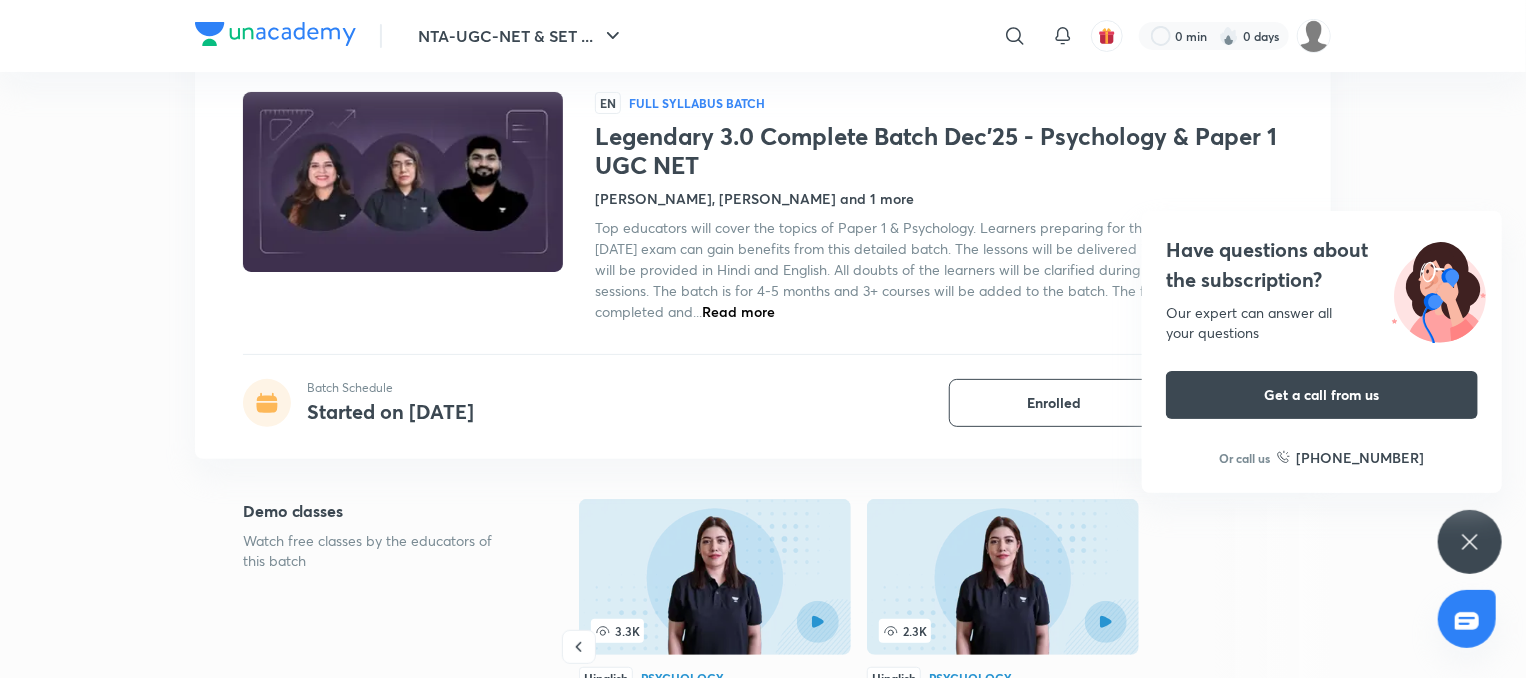 scroll, scrollTop: 94, scrollLeft: 0, axis: vertical 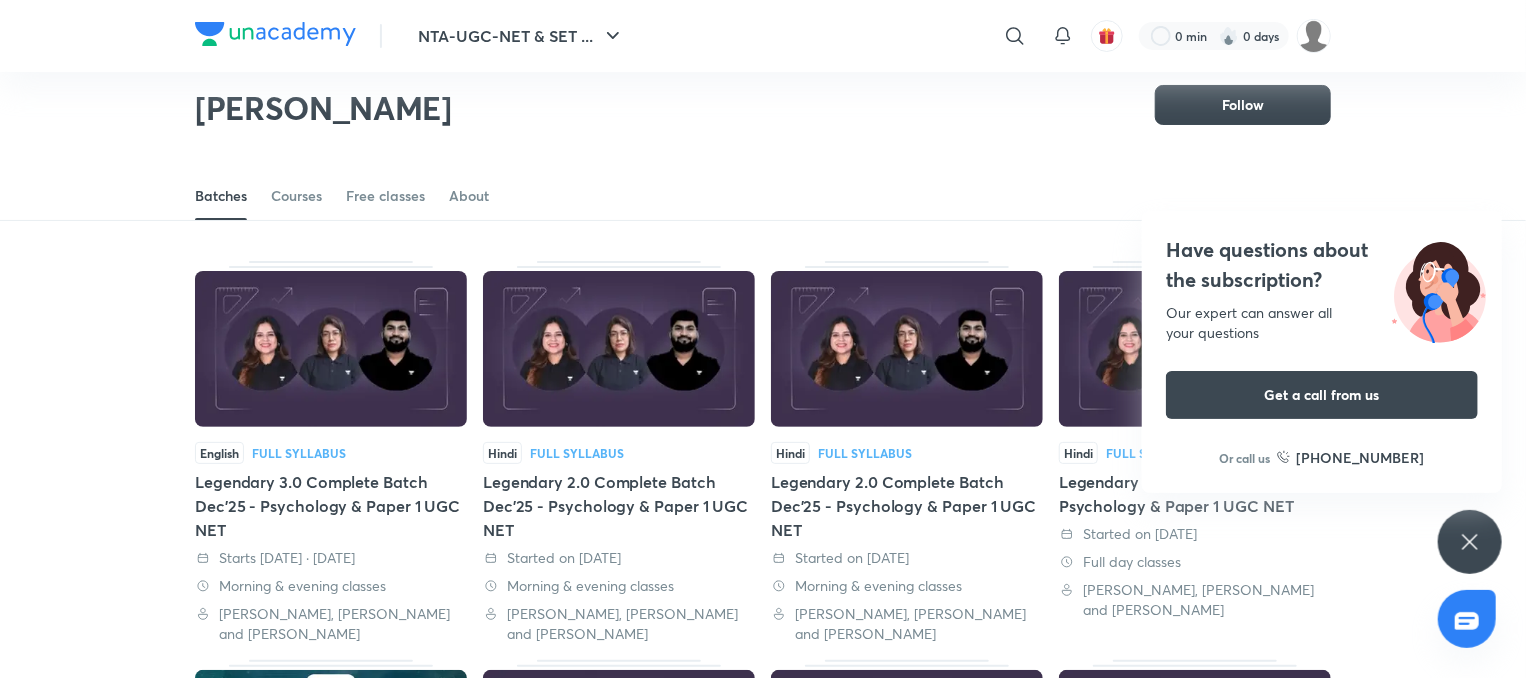 click at bounding box center [331, 349] 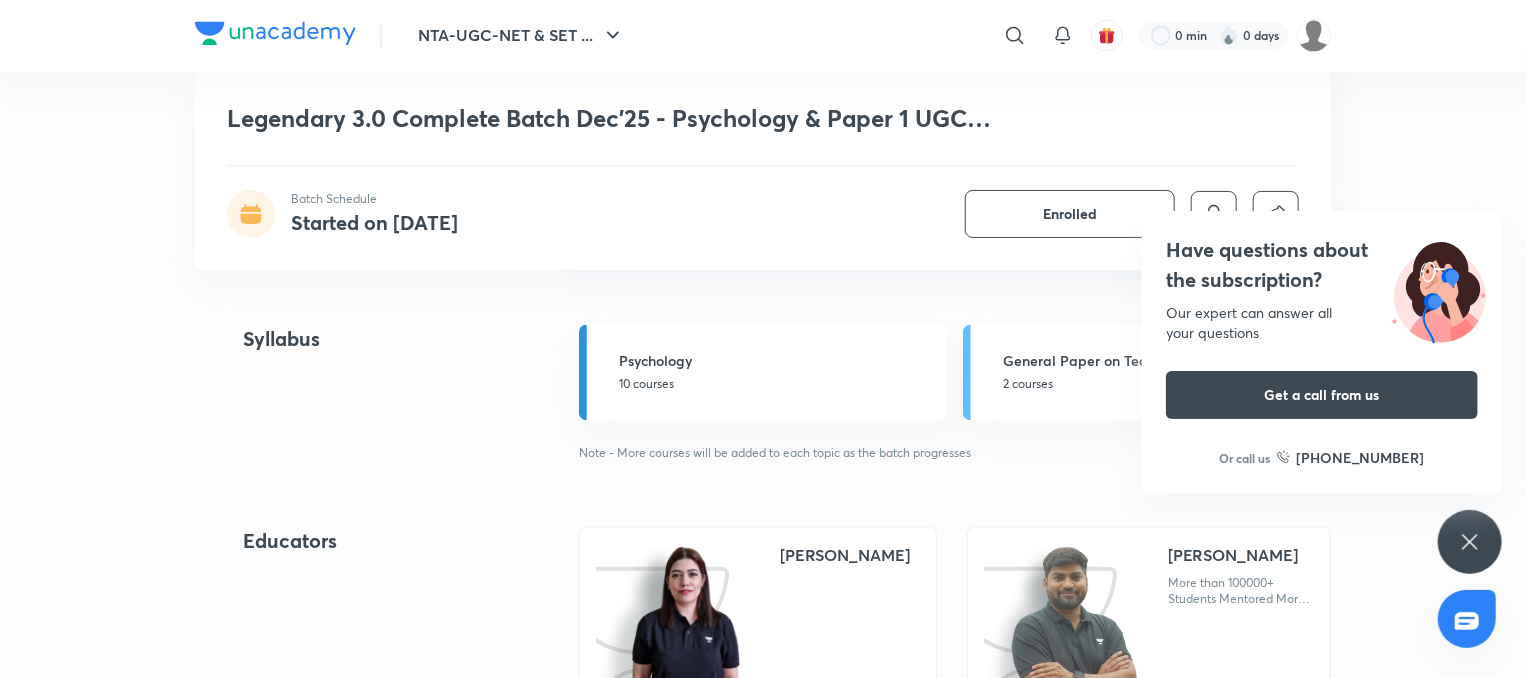 scroll, scrollTop: 1903, scrollLeft: 0, axis: vertical 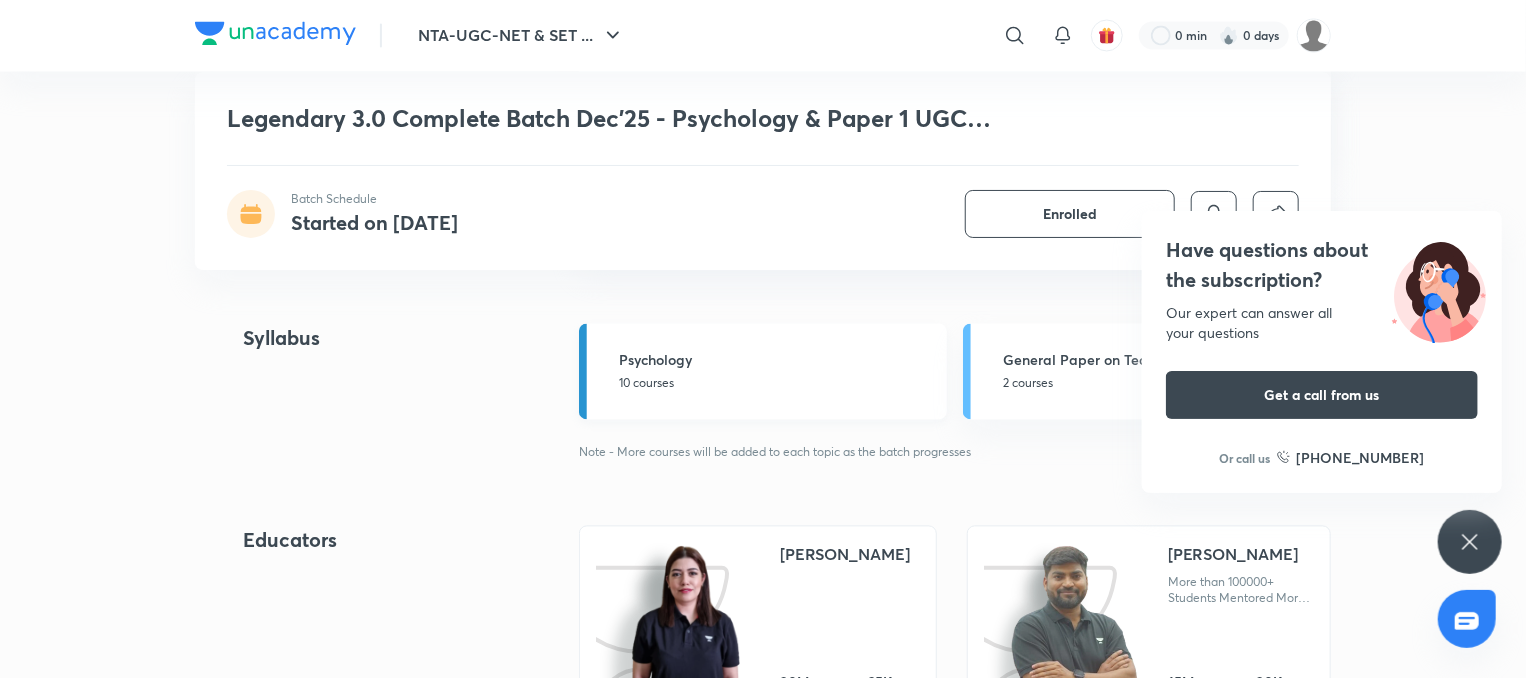 click on "10 courses" at bounding box center (777, 384) 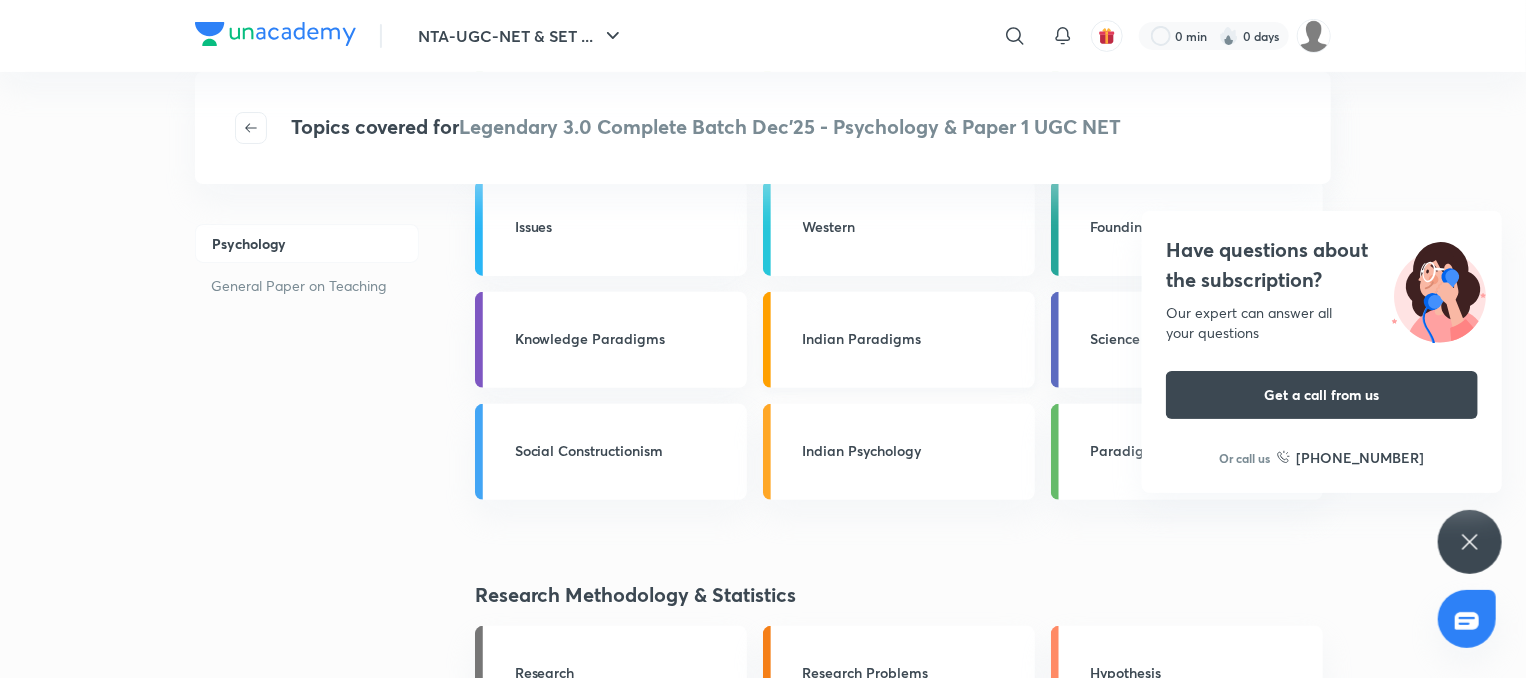 scroll, scrollTop: 170, scrollLeft: 0, axis: vertical 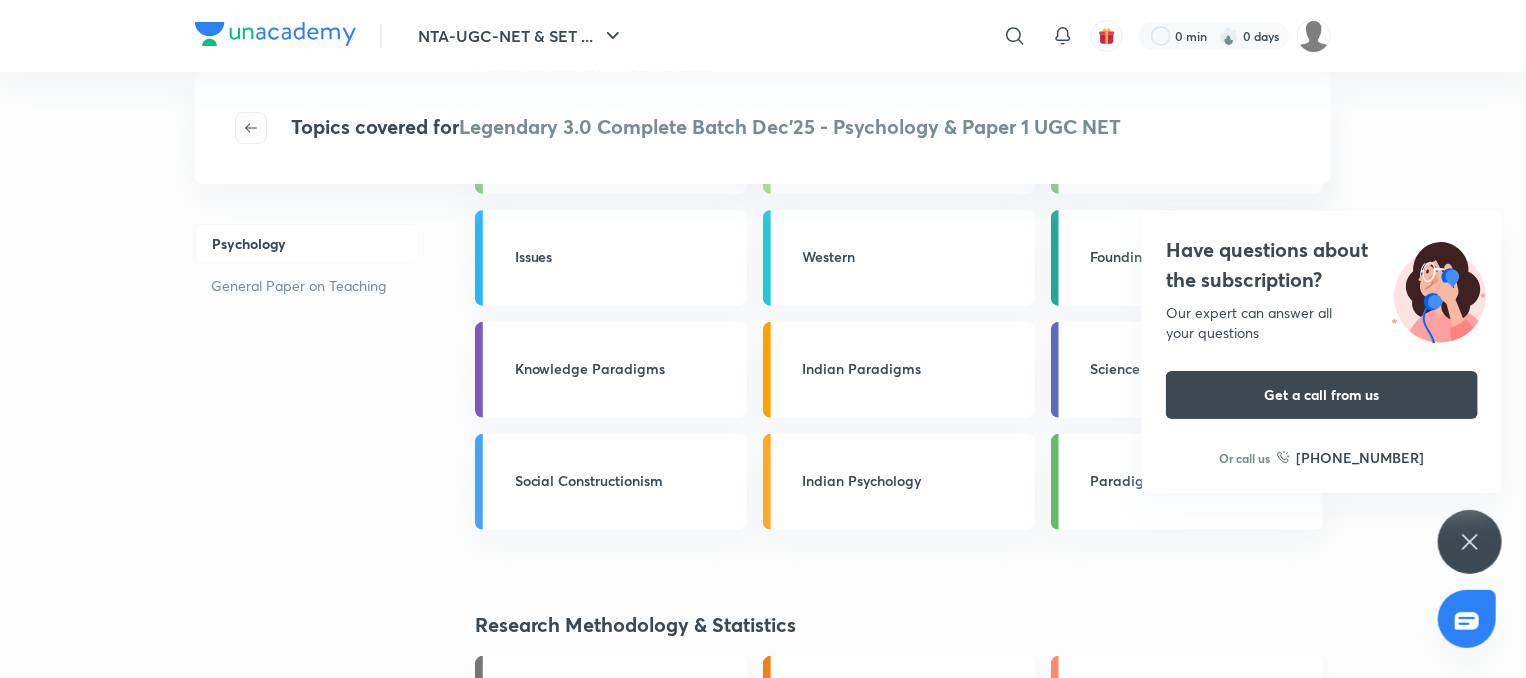 click 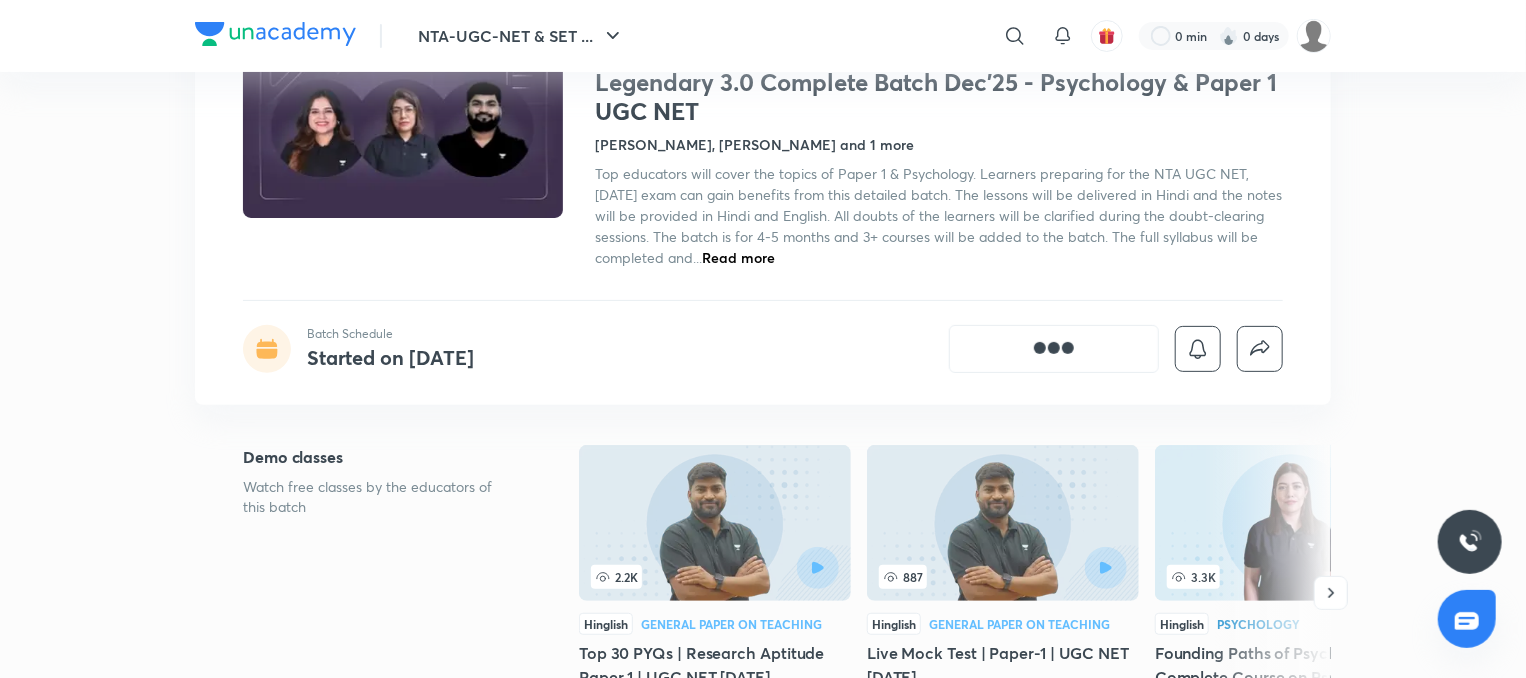 scroll, scrollTop: 0, scrollLeft: 0, axis: both 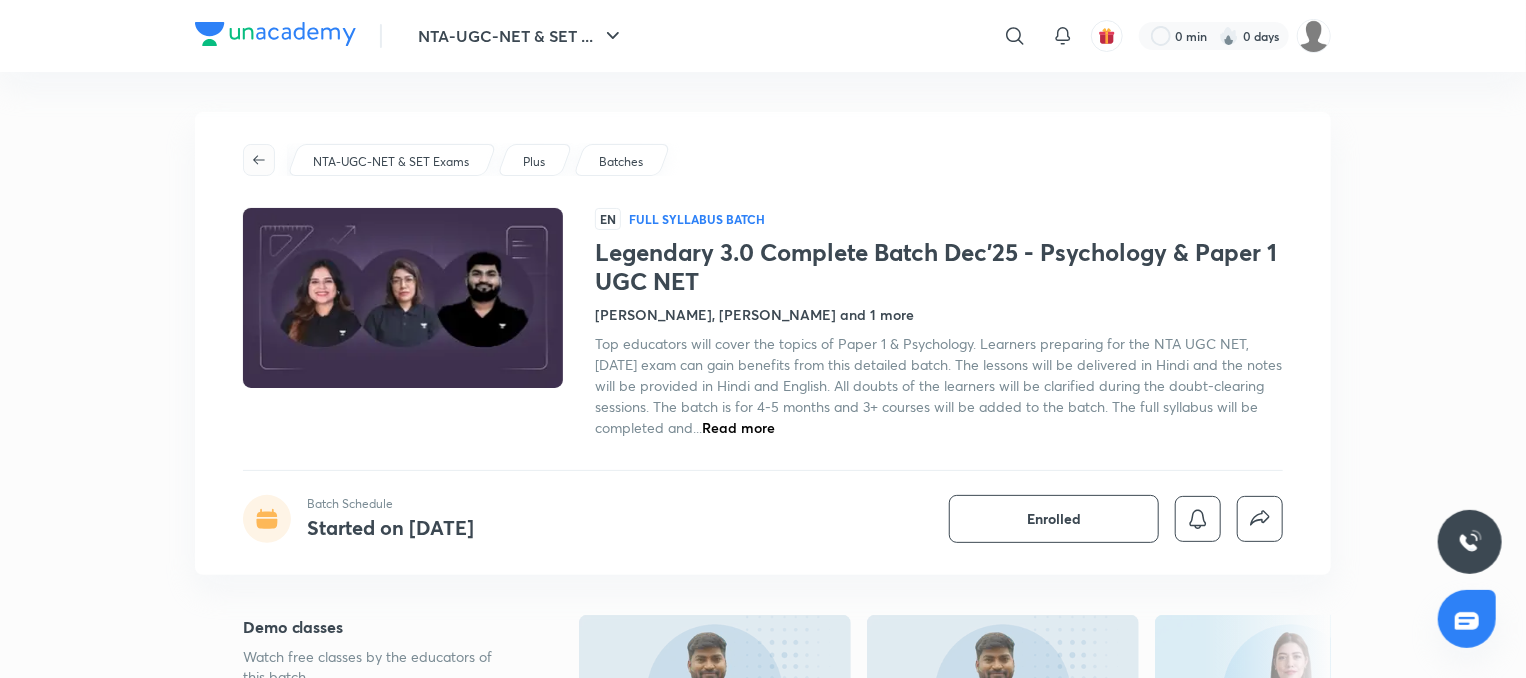 click 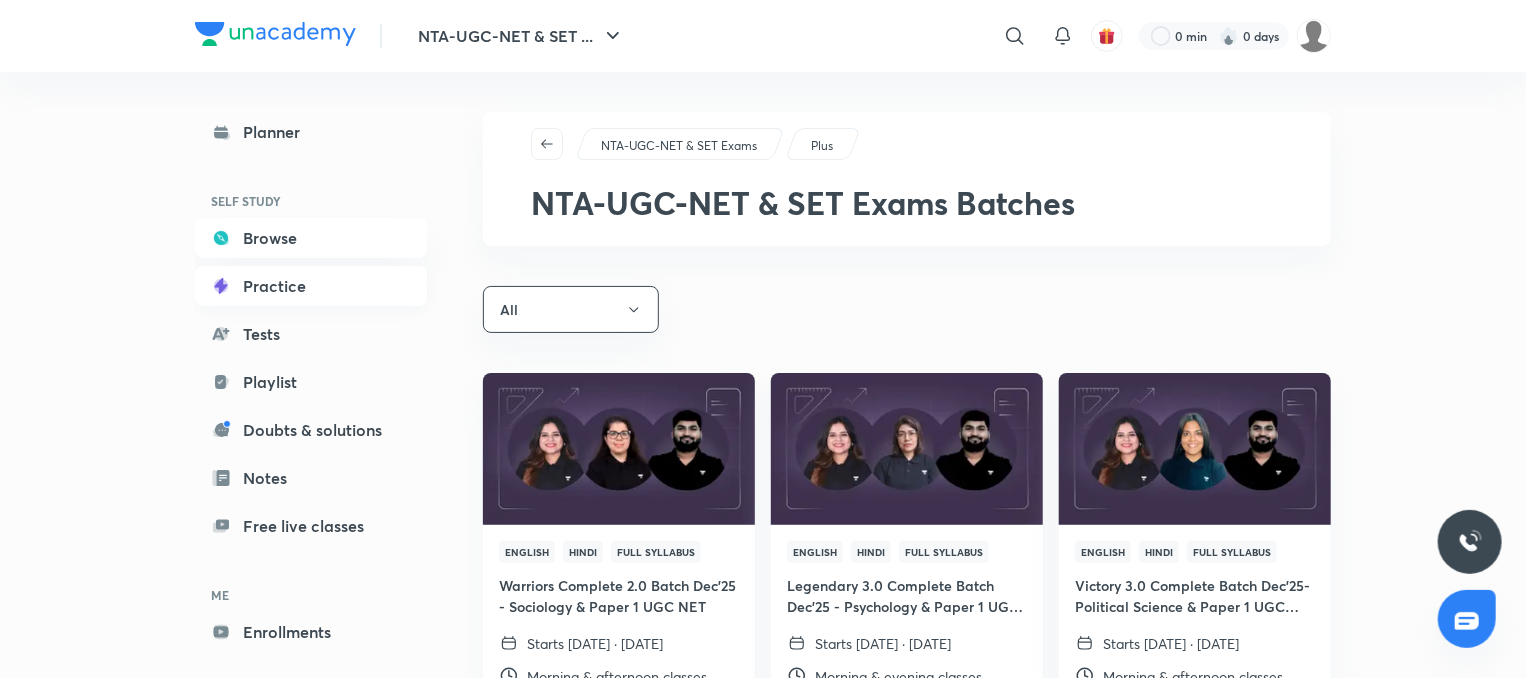 click on "Practice" at bounding box center (311, 286) 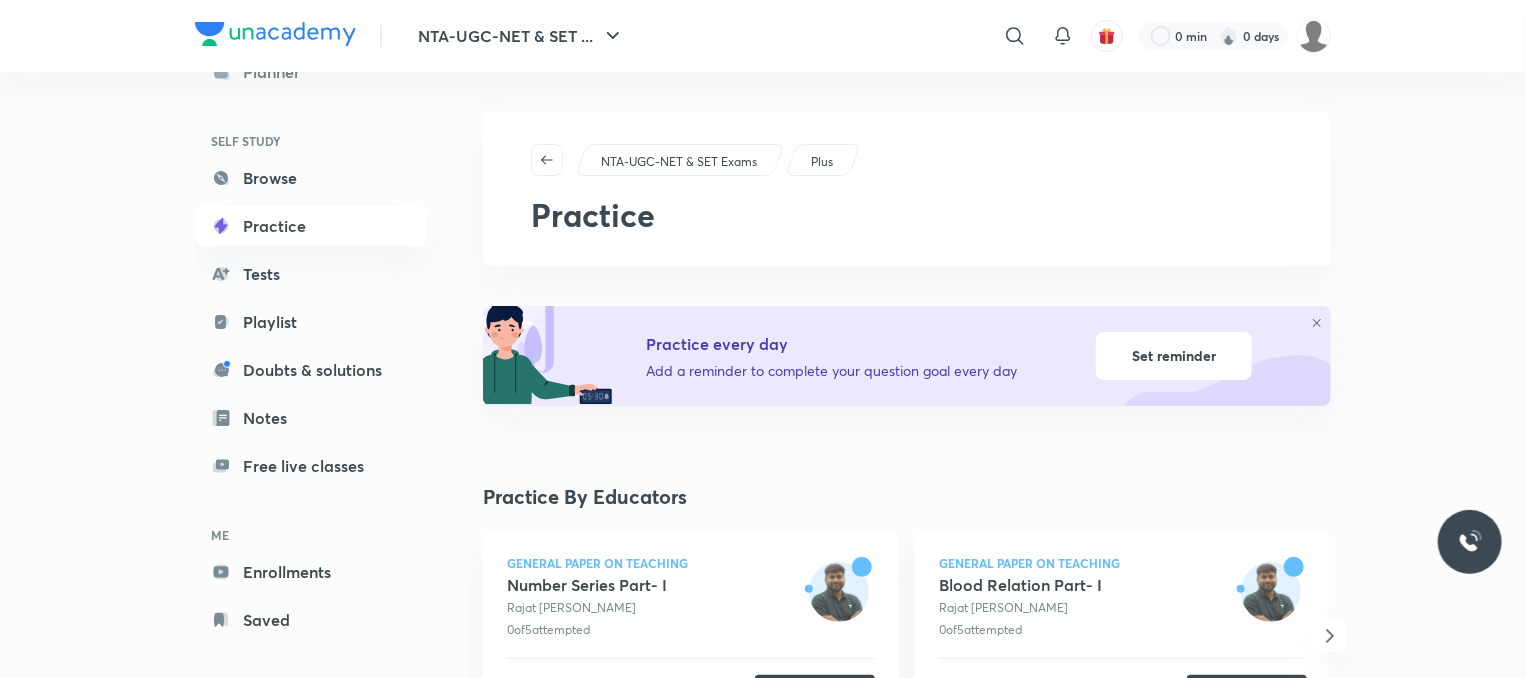 scroll, scrollTop: 78, scrollLeft: 0, axis: vertical 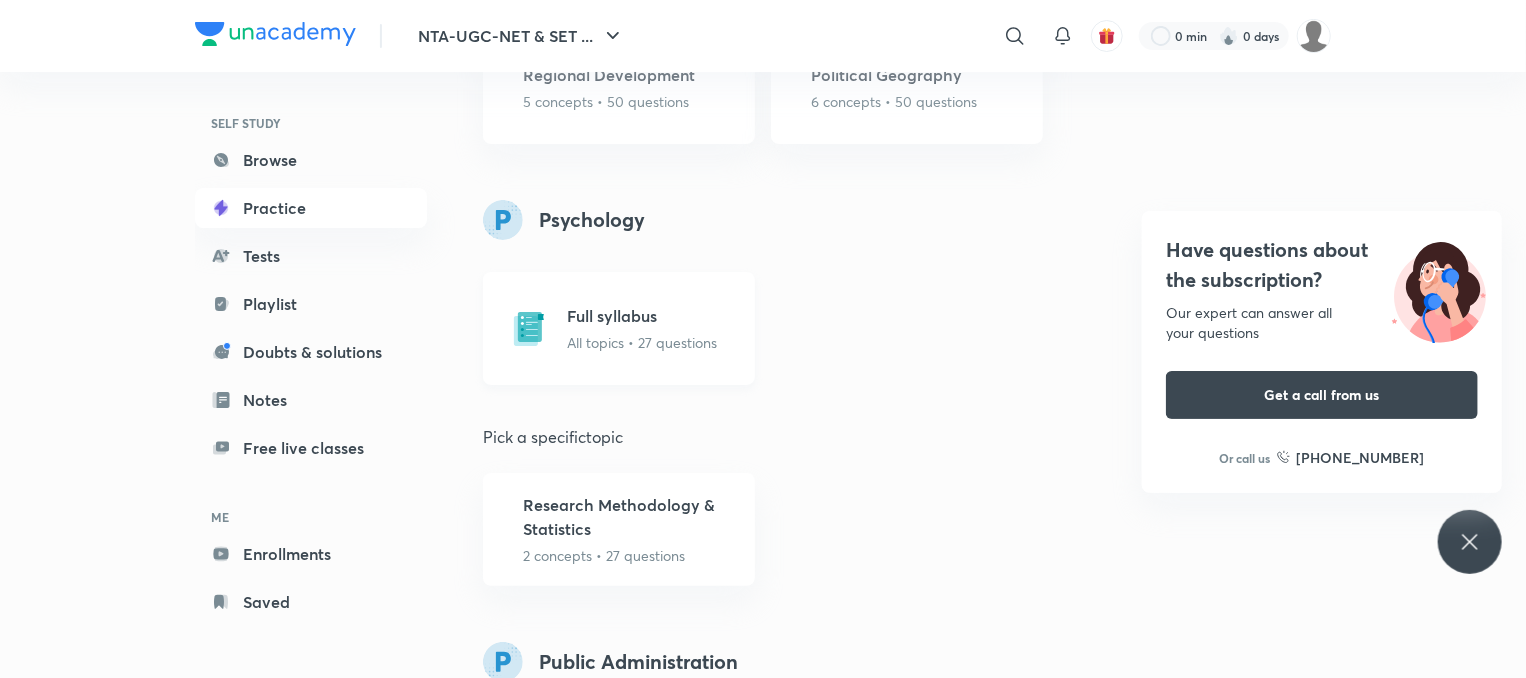 click on "Full syllabus" at bounding box center [642, 316] 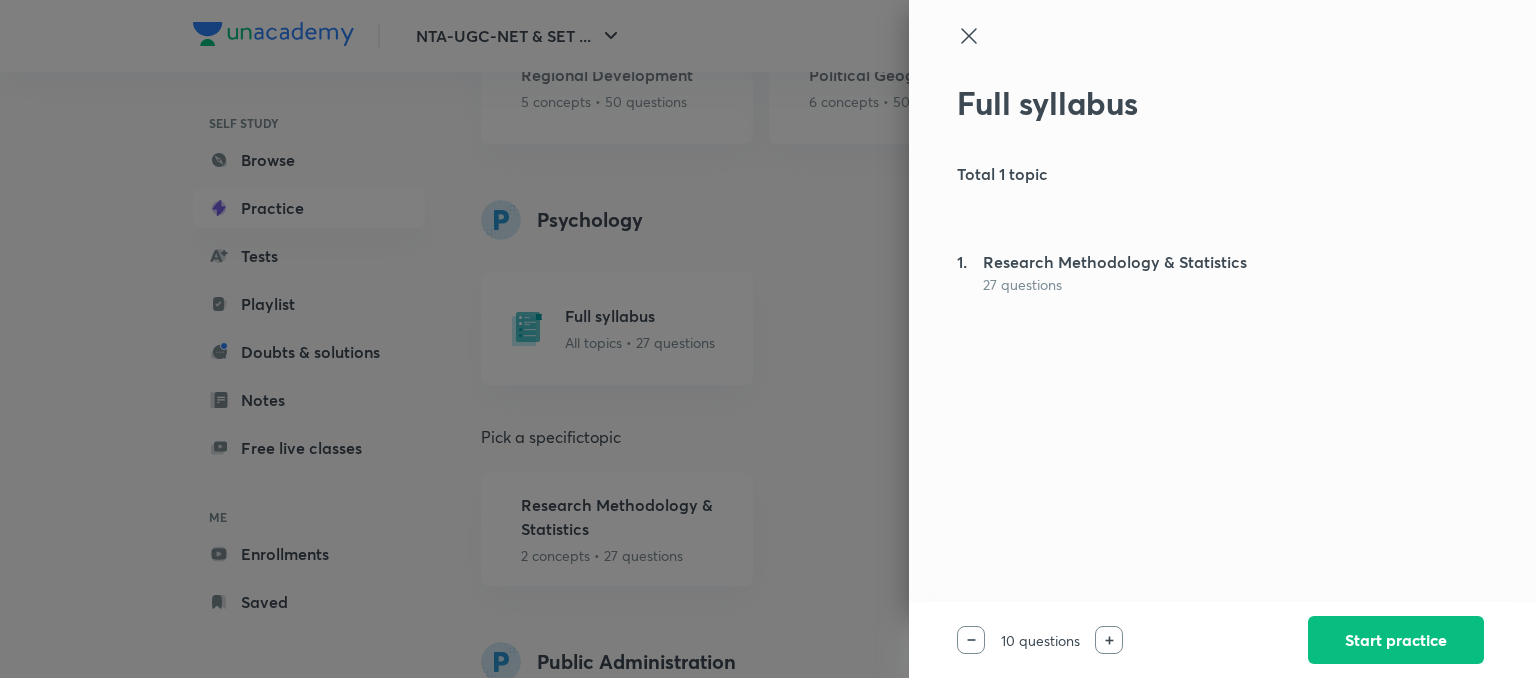 click at bounding box center (768, 339) 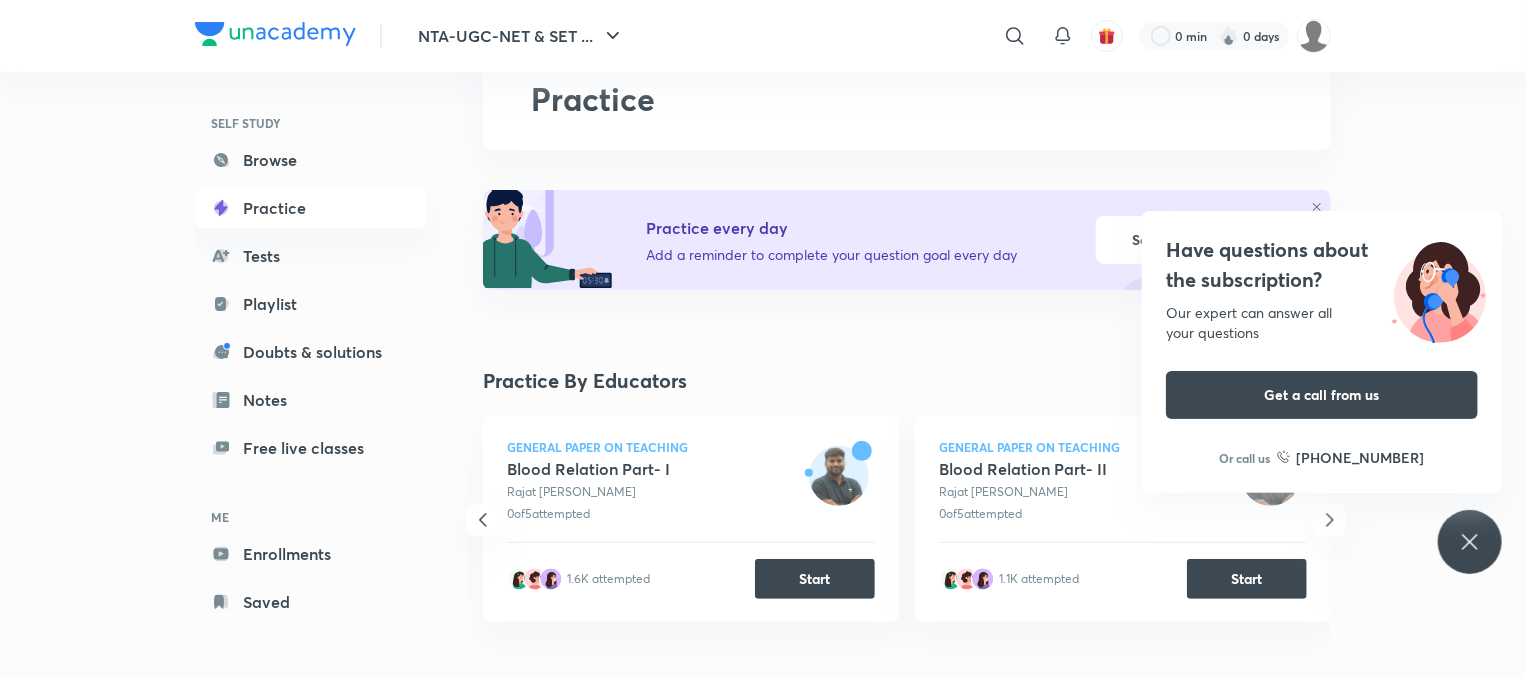 scroll, scrollTop: 0, scrollLeft: 0, axis: both 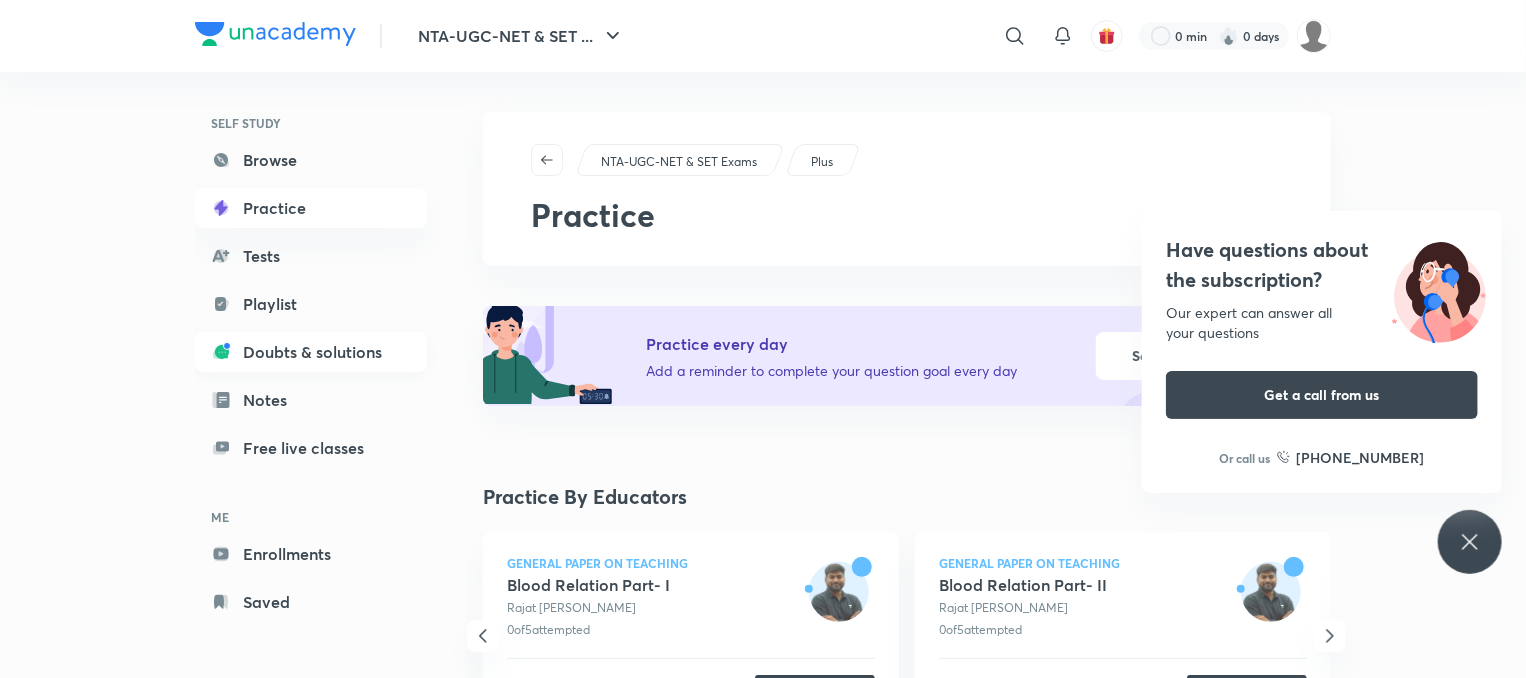 click on "Doubts & solutions" at bounding box center (311, 352) 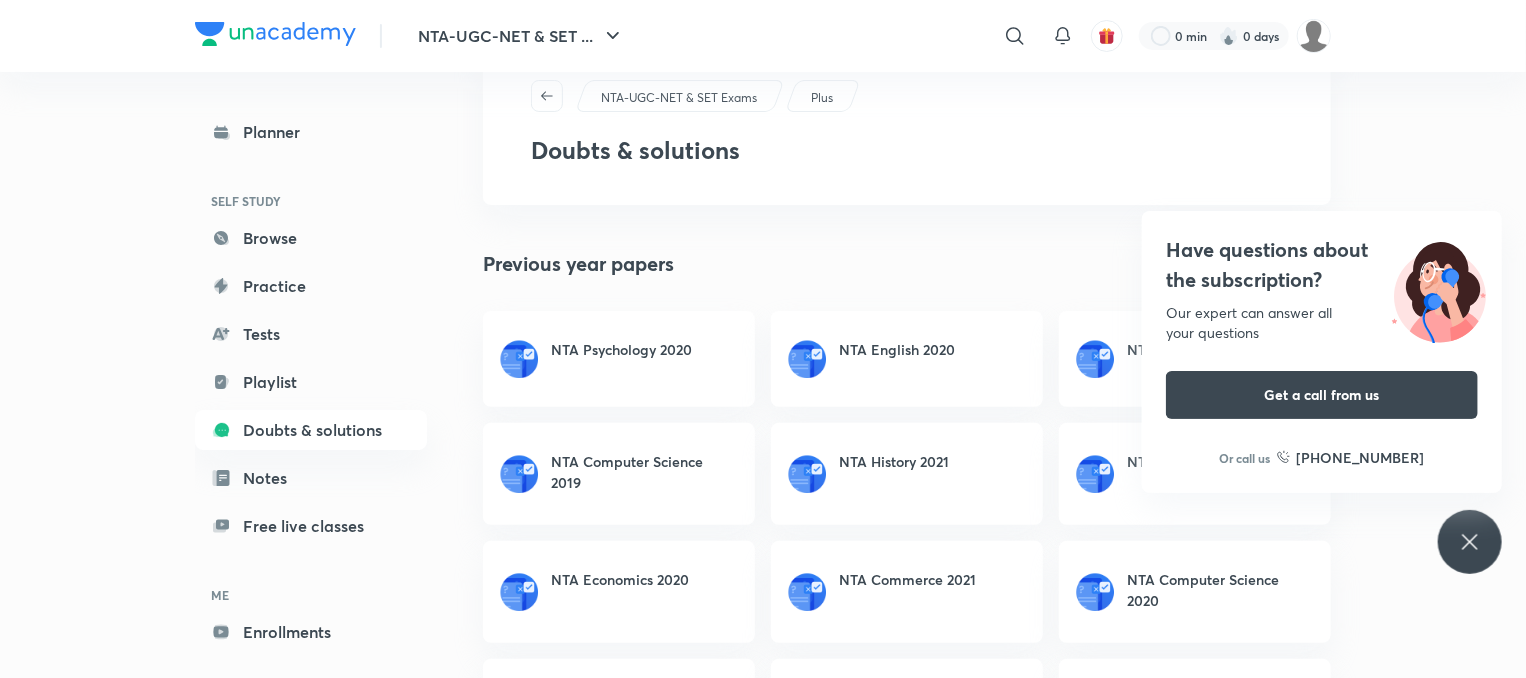 scroll, scrollTop: 80, scrollLeft: 0, axis: vertical 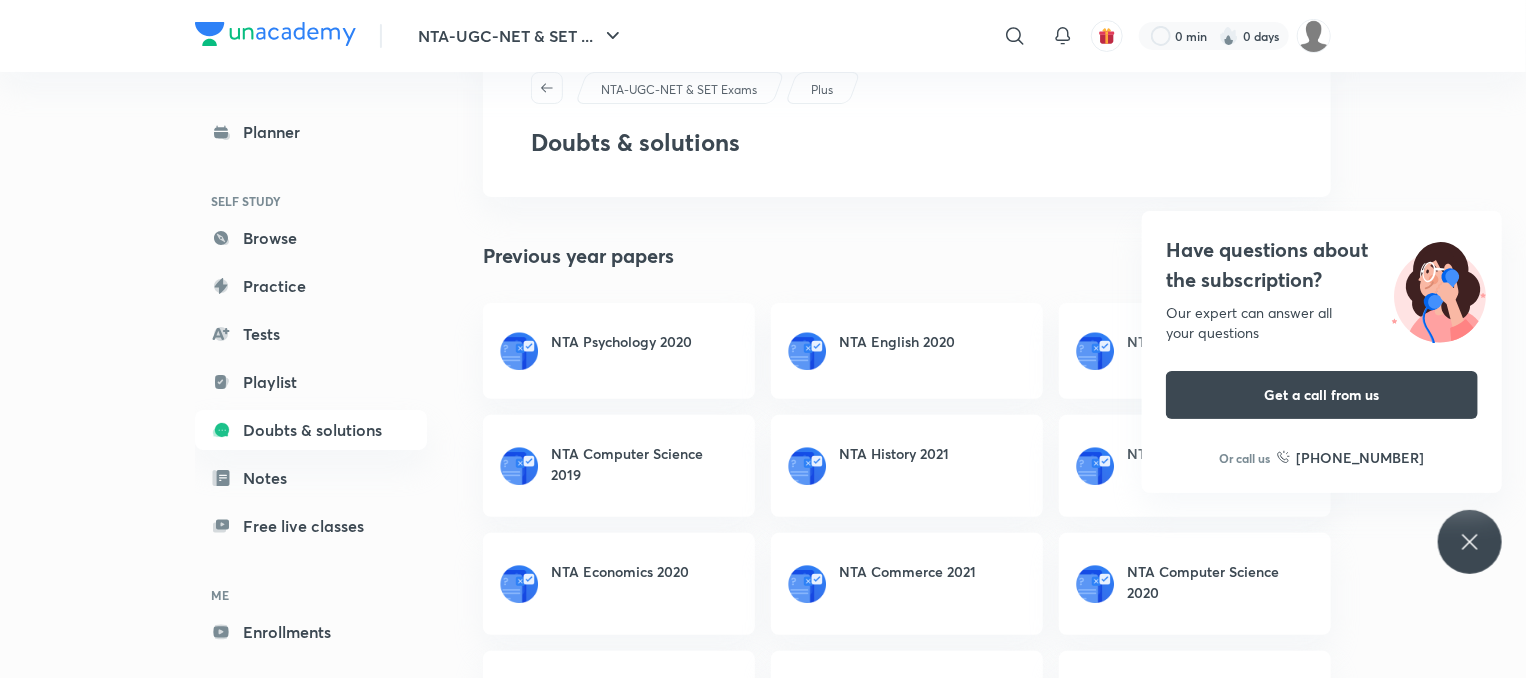 click on "NTA Psychology 2020" at bounding box center (619, 351) 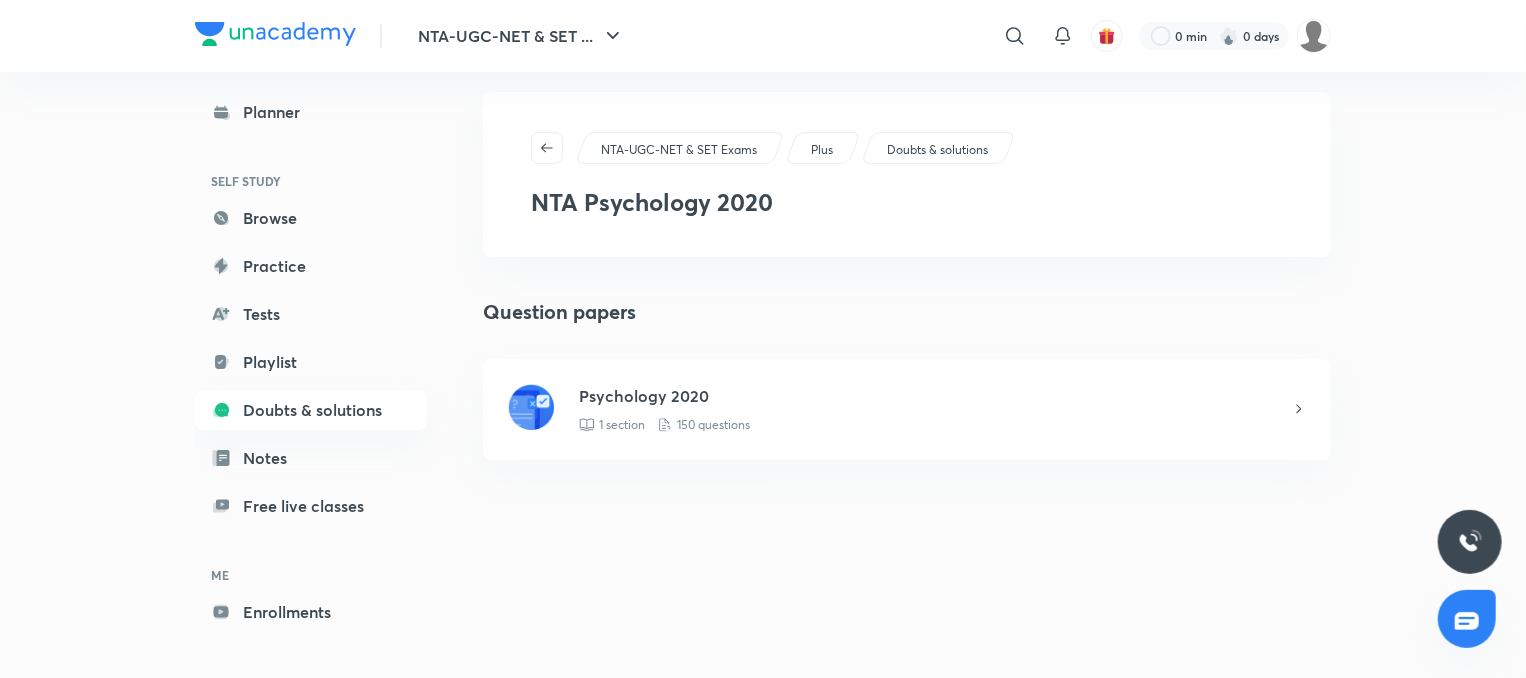 scroll, scrollTop: 0, scrollLeft: 0, axis: both 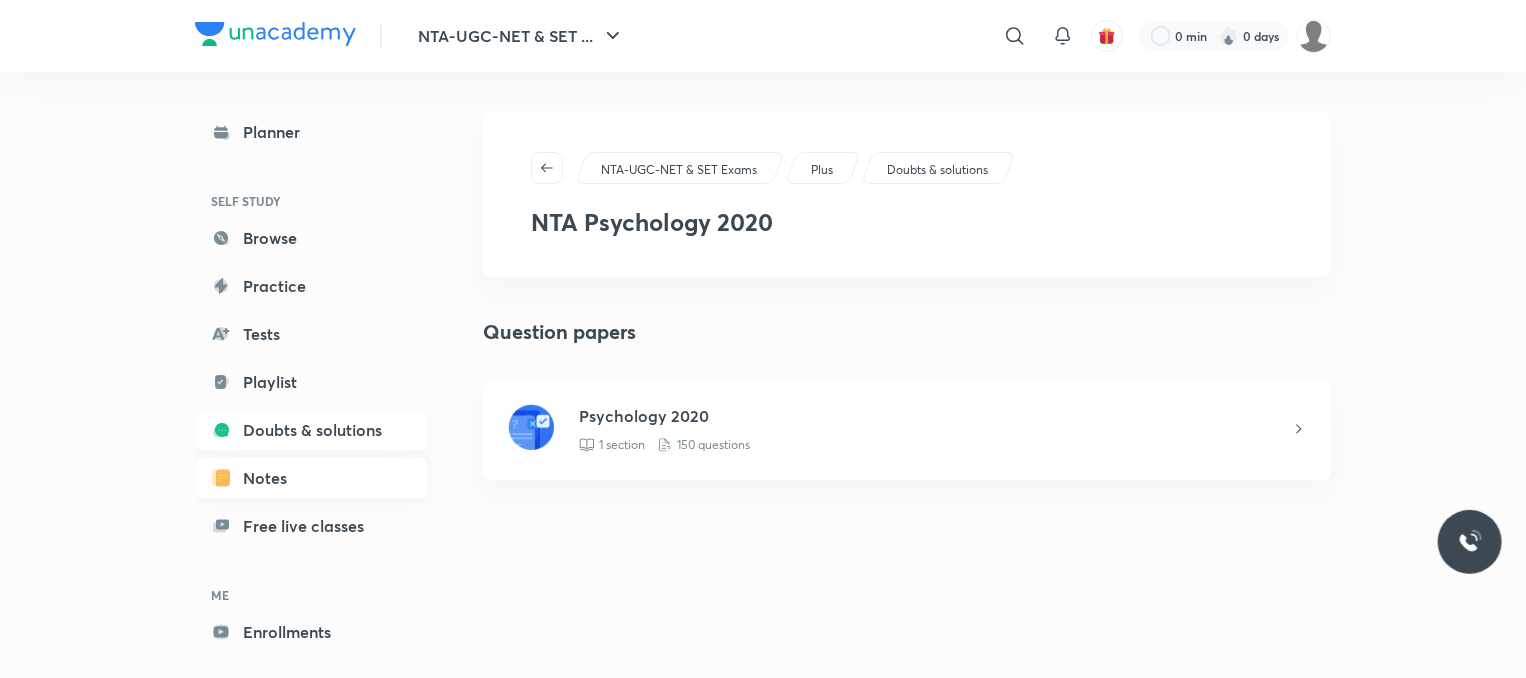 click on "Notes" at bounding box center (311, 478) 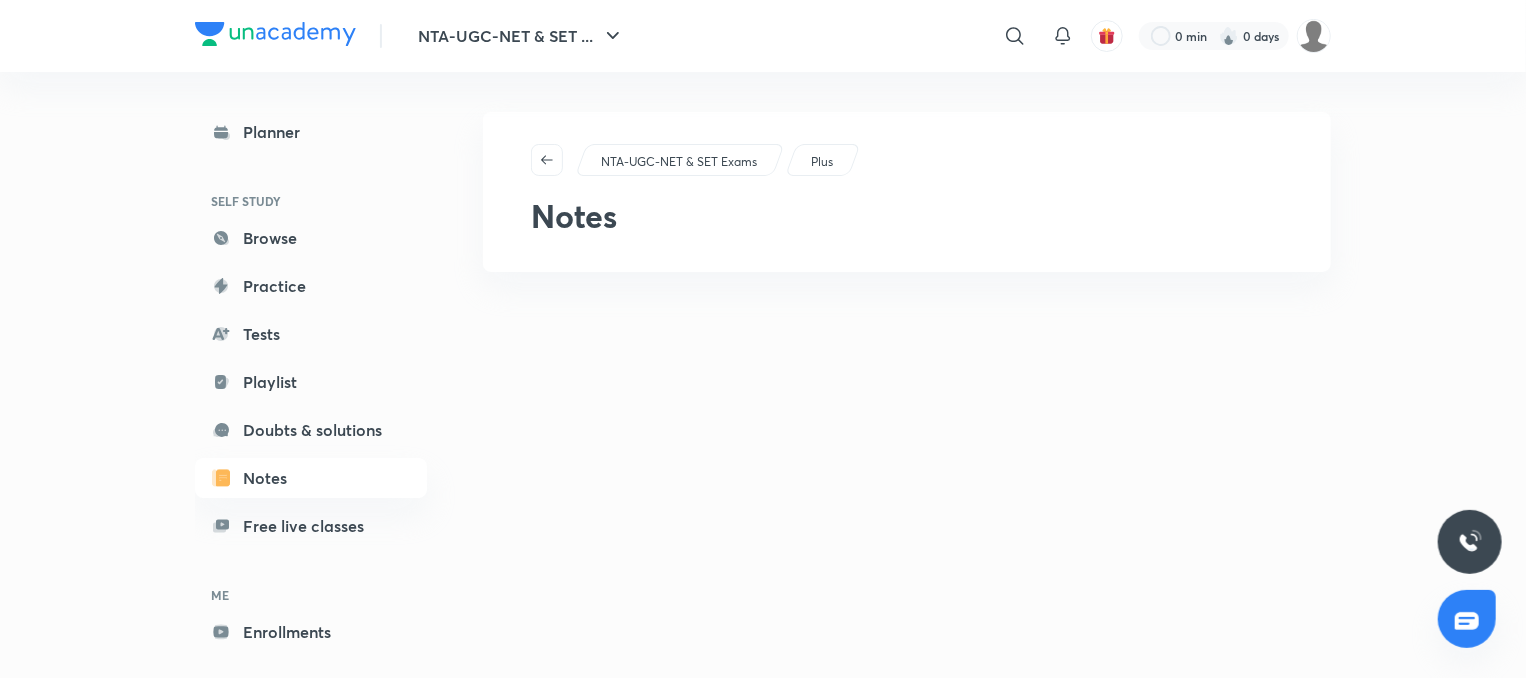 scroll, scrollTop: 20, scrollLeft: 0, axis: vertical 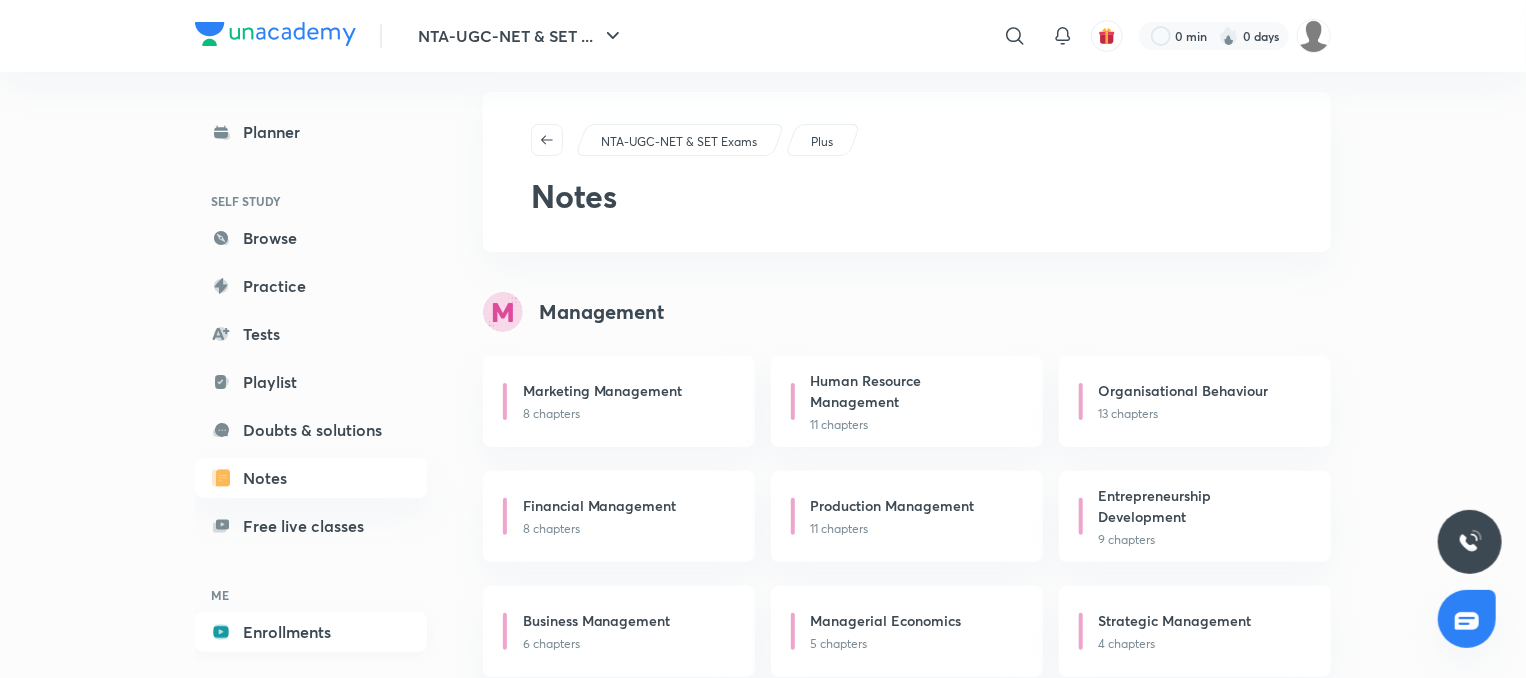 click on "Enrollments" at bounding box center [311, 632] 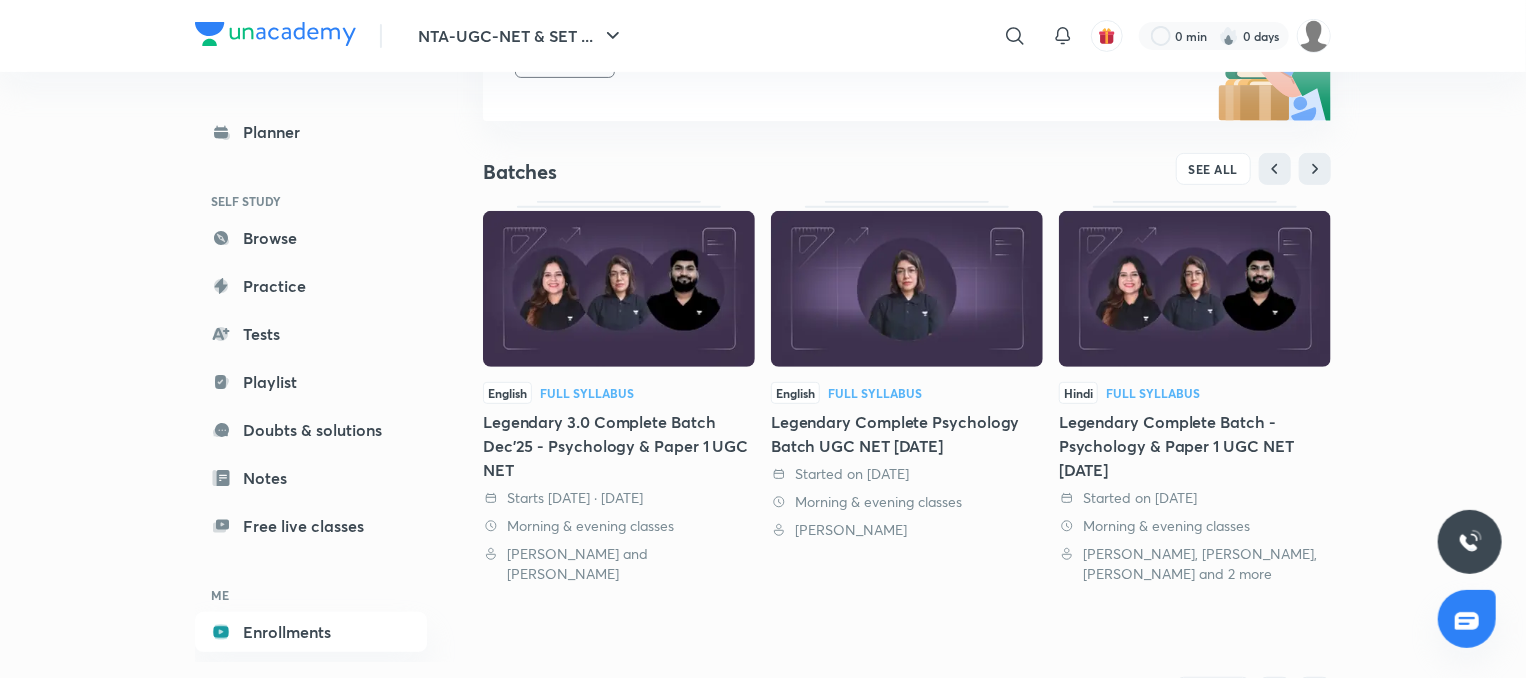 scroll, scrollTop: 342, scrollLeft: 0, axis: vertical 